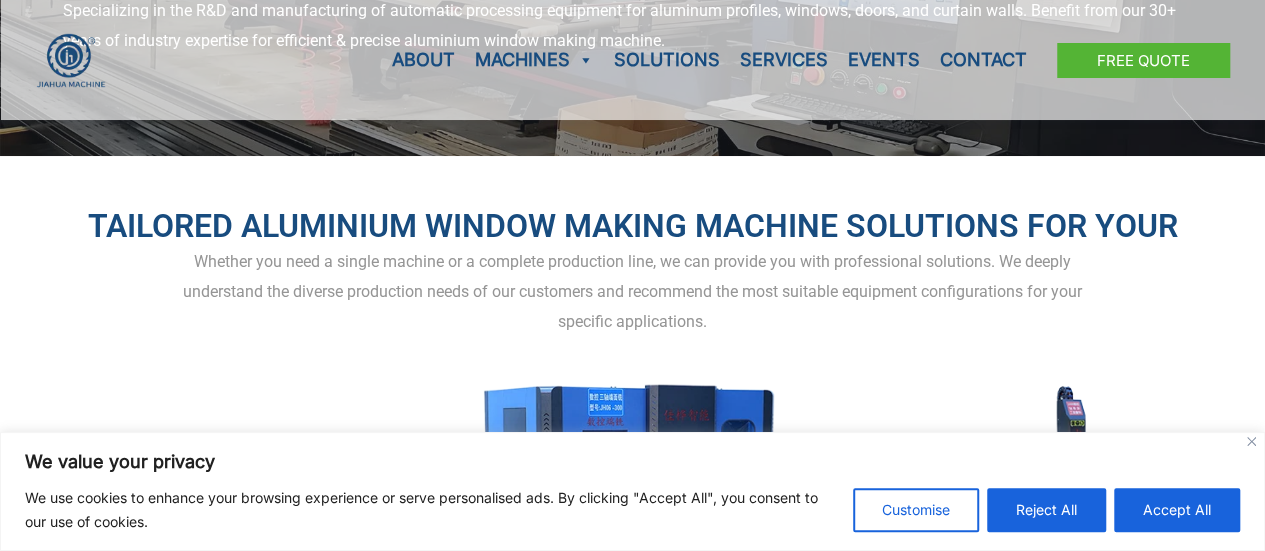 scroll, scrollTop: 500, scrollLeft: 0, axis: vertical 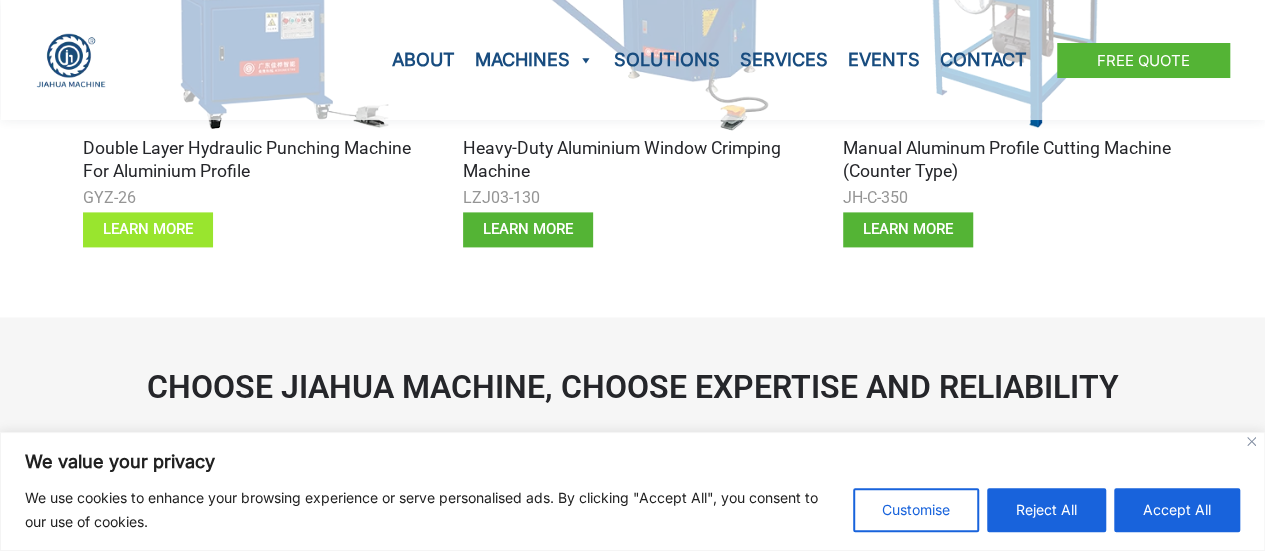 click on "learn more" at bounding box center [148, 229] 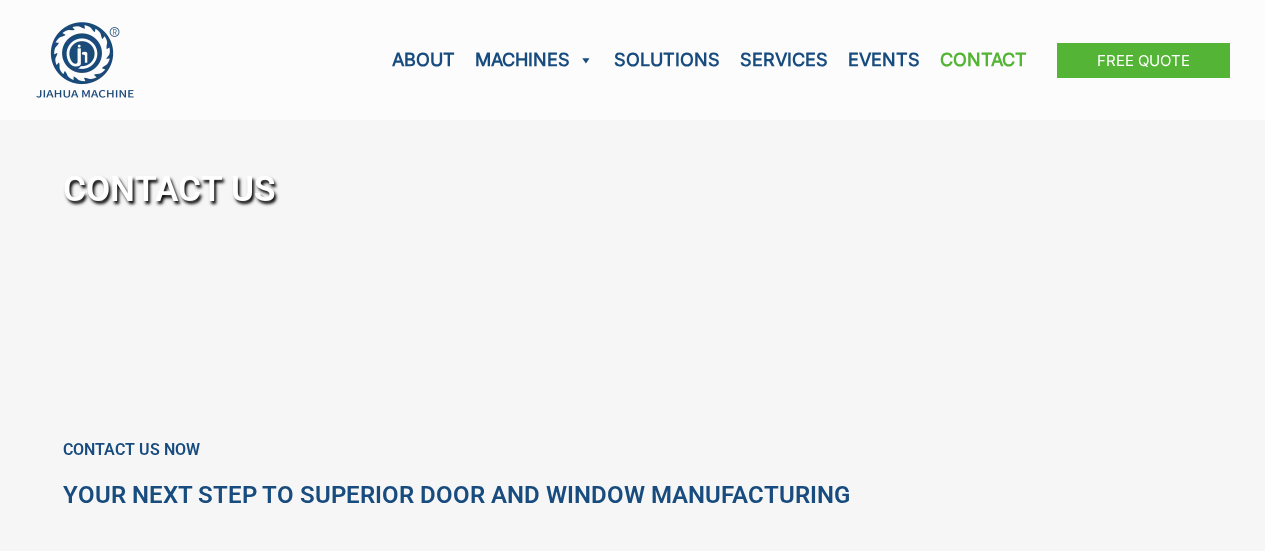scroll, scrollTop: 0, scrollLeft: 0, axis: both 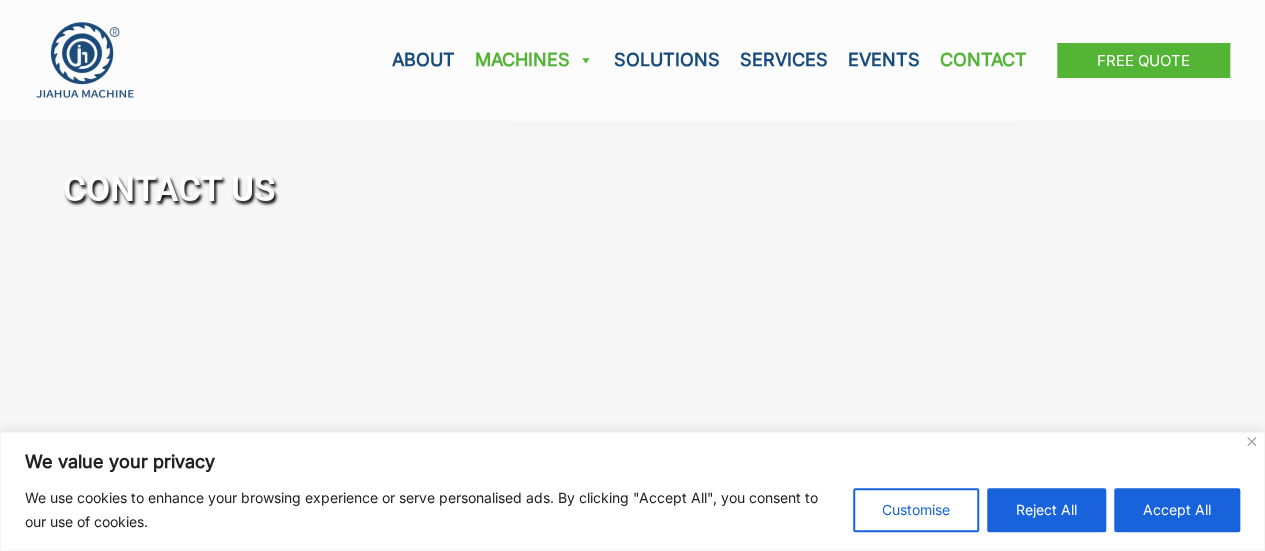 click on "Machines" at bounding box center (534, 60) 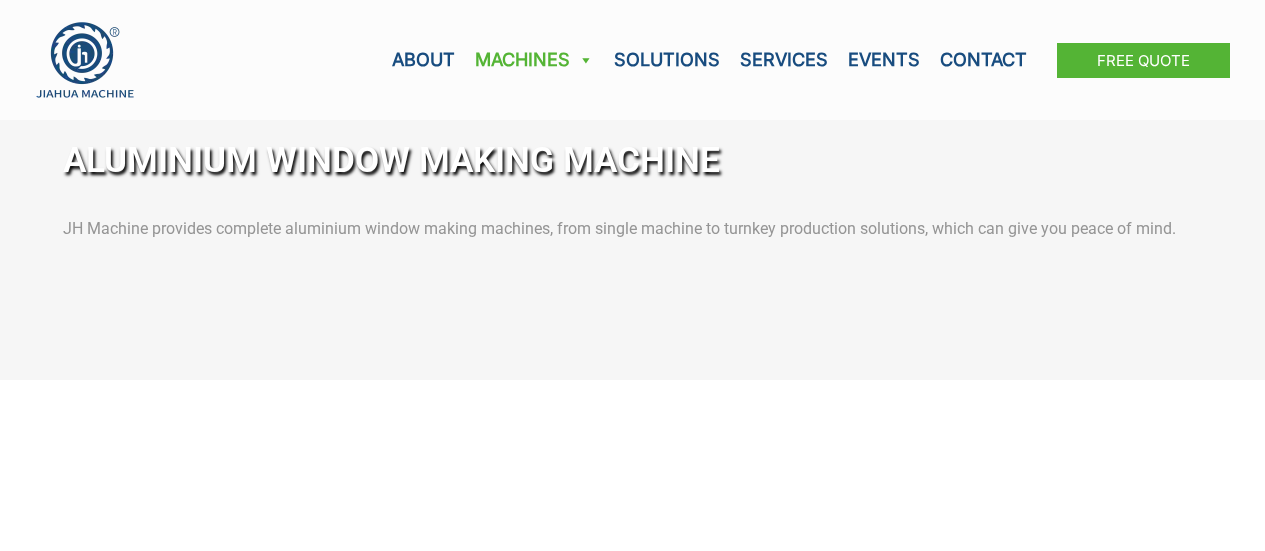 scroll, scrollTop: 0, scrollLeft: 0, axis: both 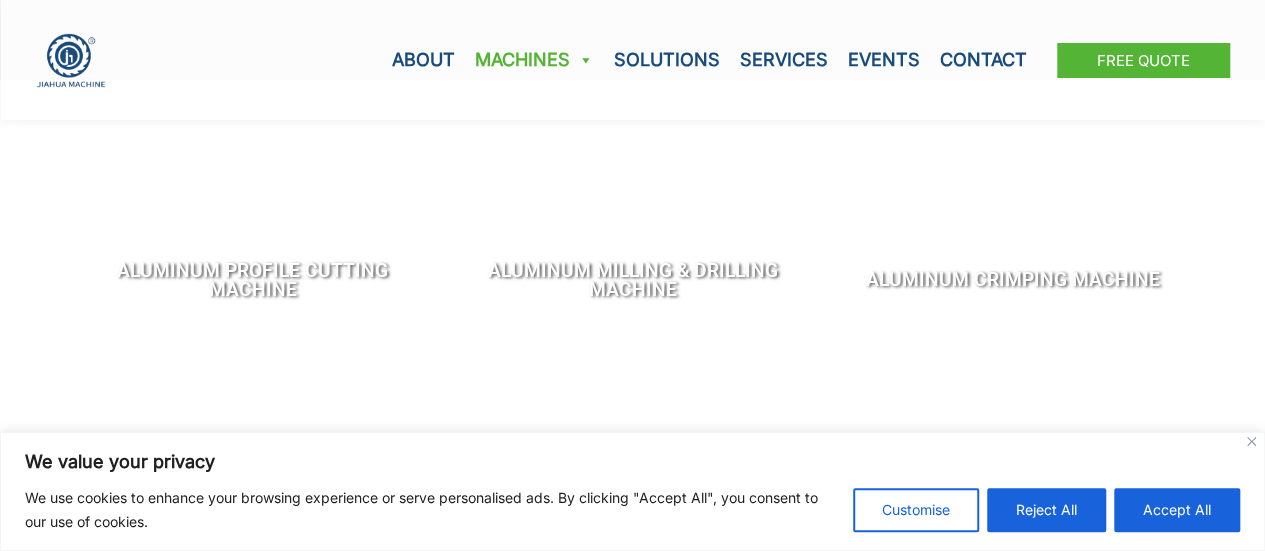 click on "Aluminum Profile Cutting Machine" at bounding box center [253, 280] 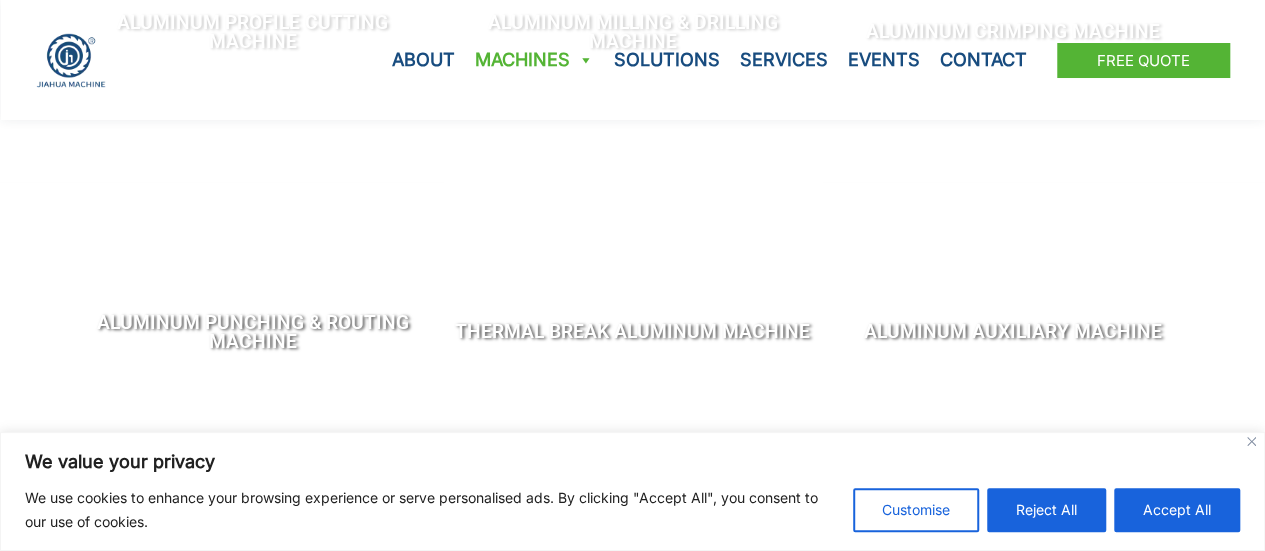 scroll, scrollTop: 600, scrollLeft: 0, axis: vertical 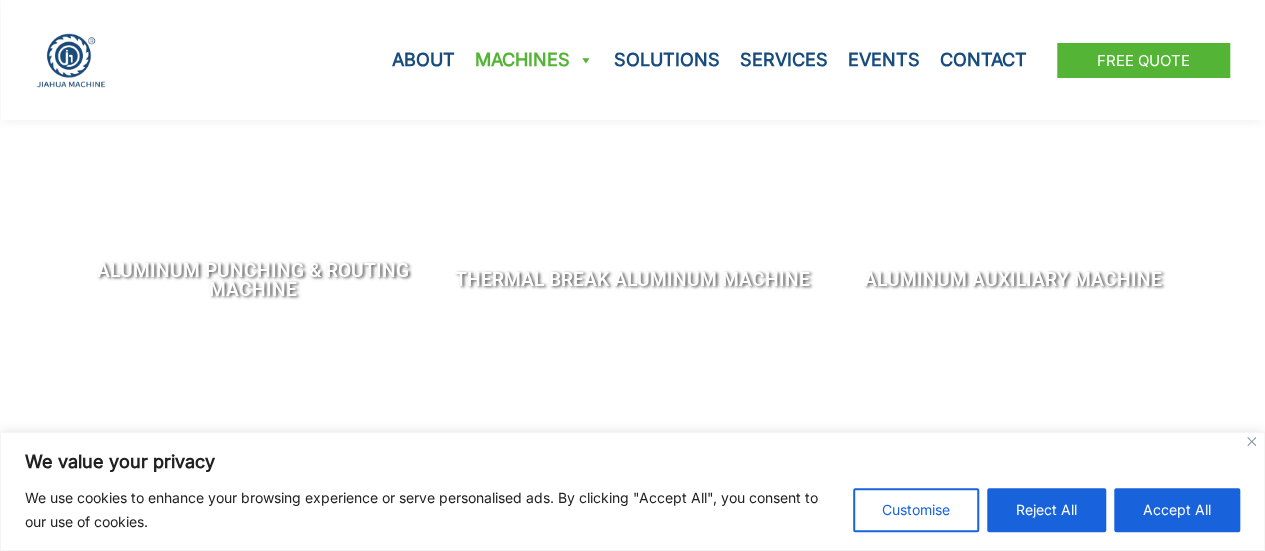 click on "Thermal Break Aluminum Machine" at bounding box center [632, 279] 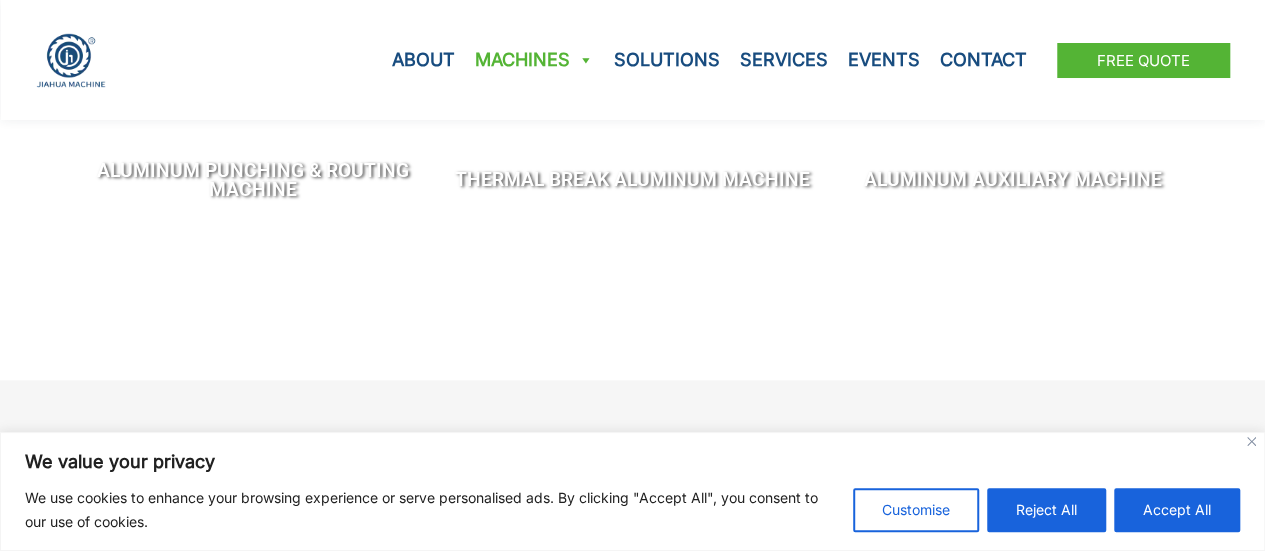scroll, scrollTop: 600, scrollLeft: 0, axis: vertical 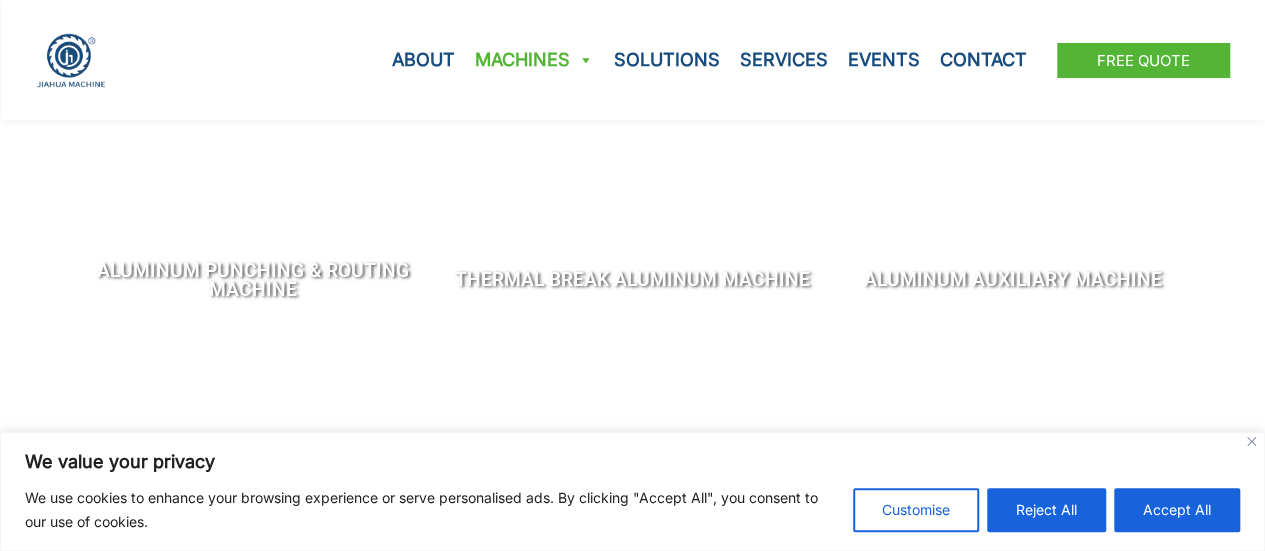 click on "Aluminum Auxiliary Machine" at bounding box center (1013, 279) 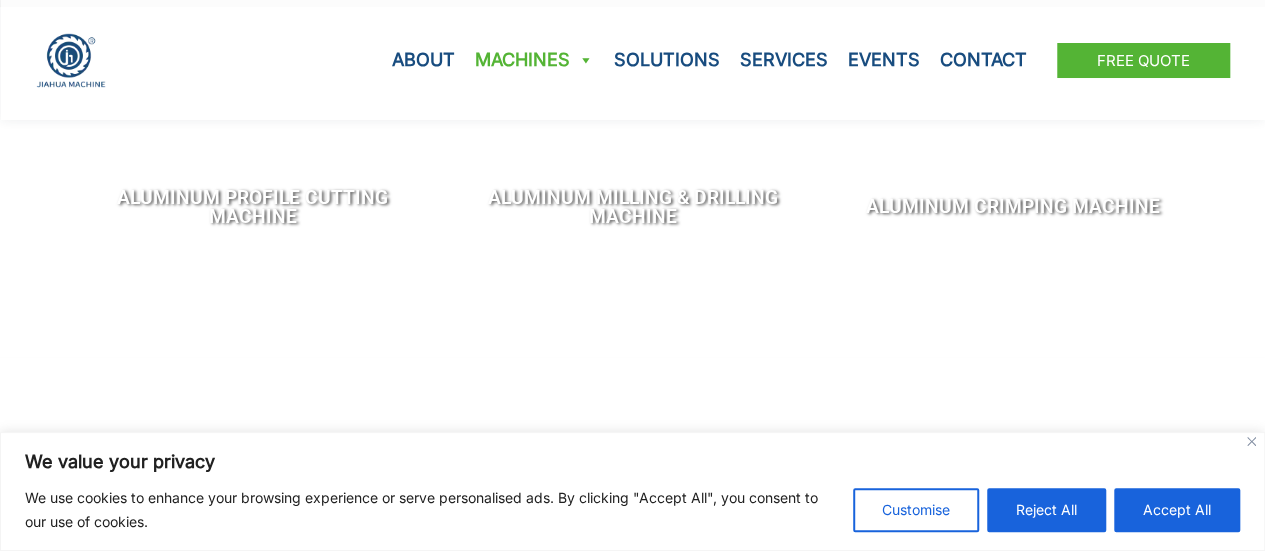 scroll, scrollTop: 400, scrollLeft: 0, axis: vertical 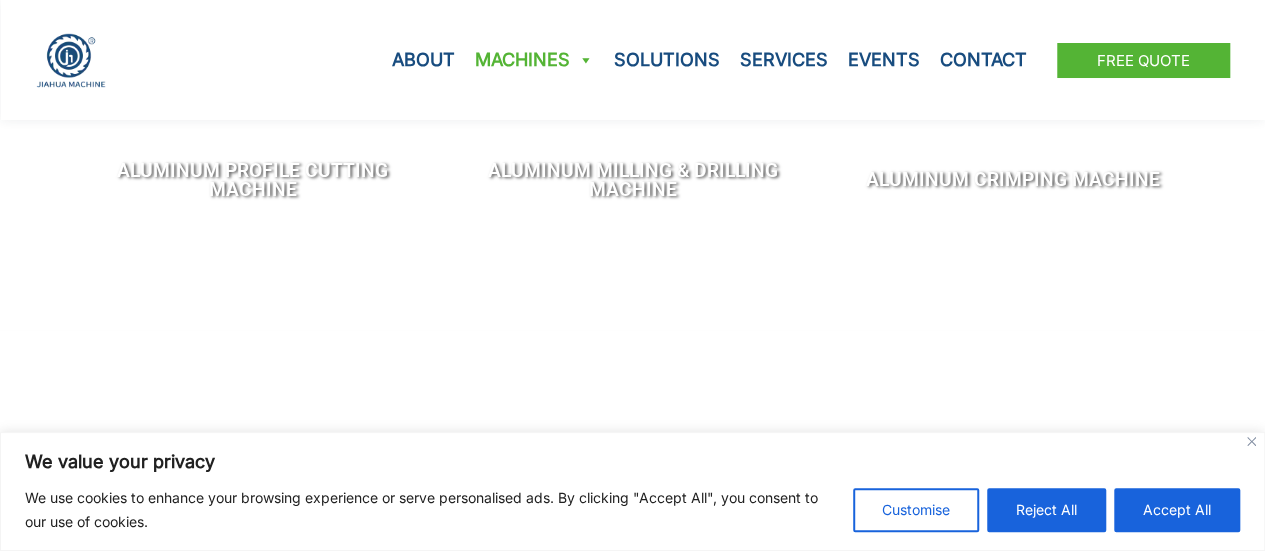 click on "Aluminum Profile Cutting Machine" at bounding box center (253, 180) 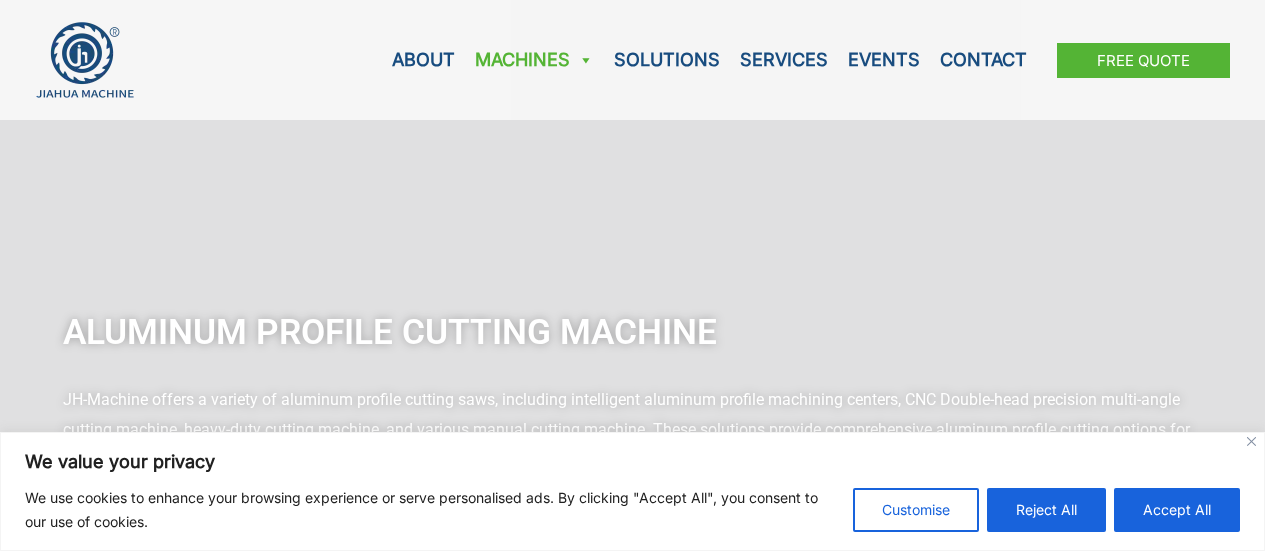 scroll, scrollTop: 0, scrollLeft: 0, axis: both 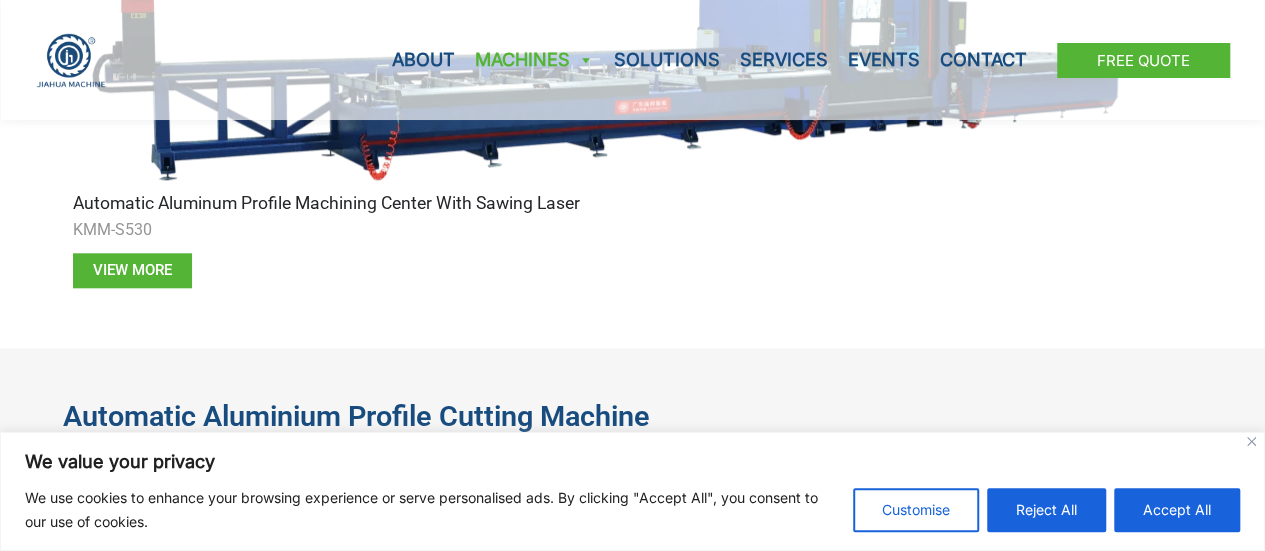click on "View more" at bounding box center (633, 270) 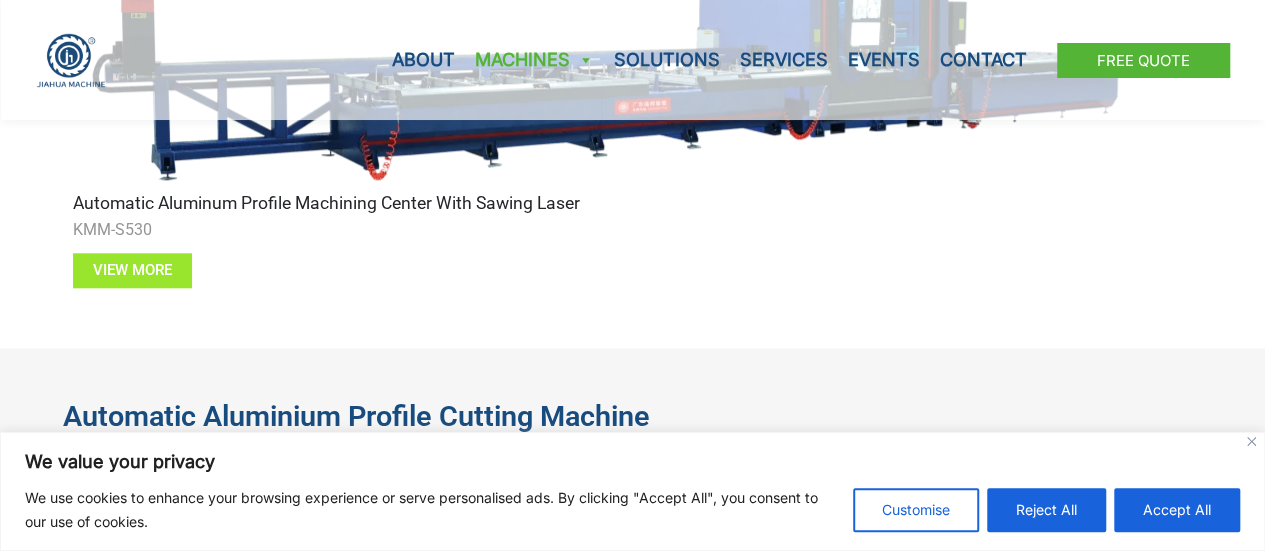 click on "View more" at bounding box center [132, 270] 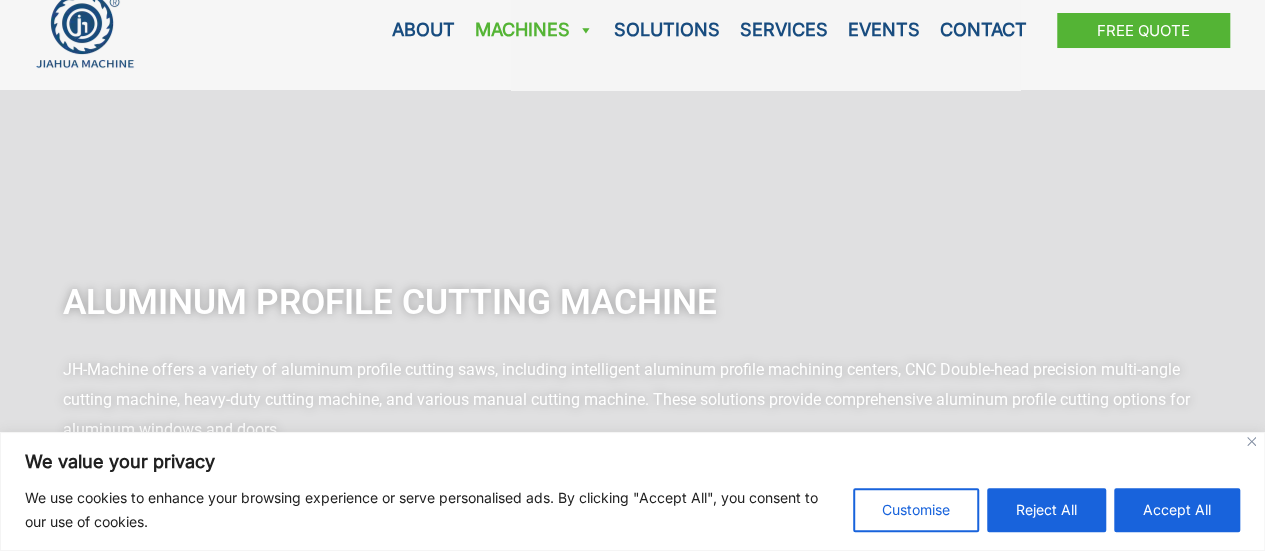 scroll, scrollTop: 0, scrollLeft: 0, axis: both 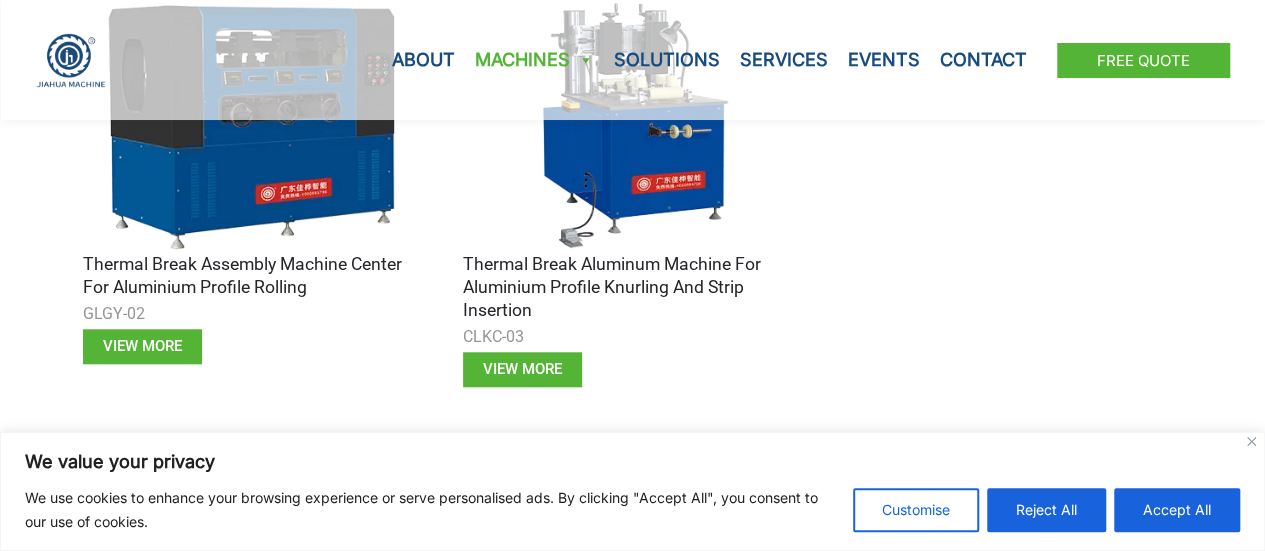 click at bounding box center (253, 125) 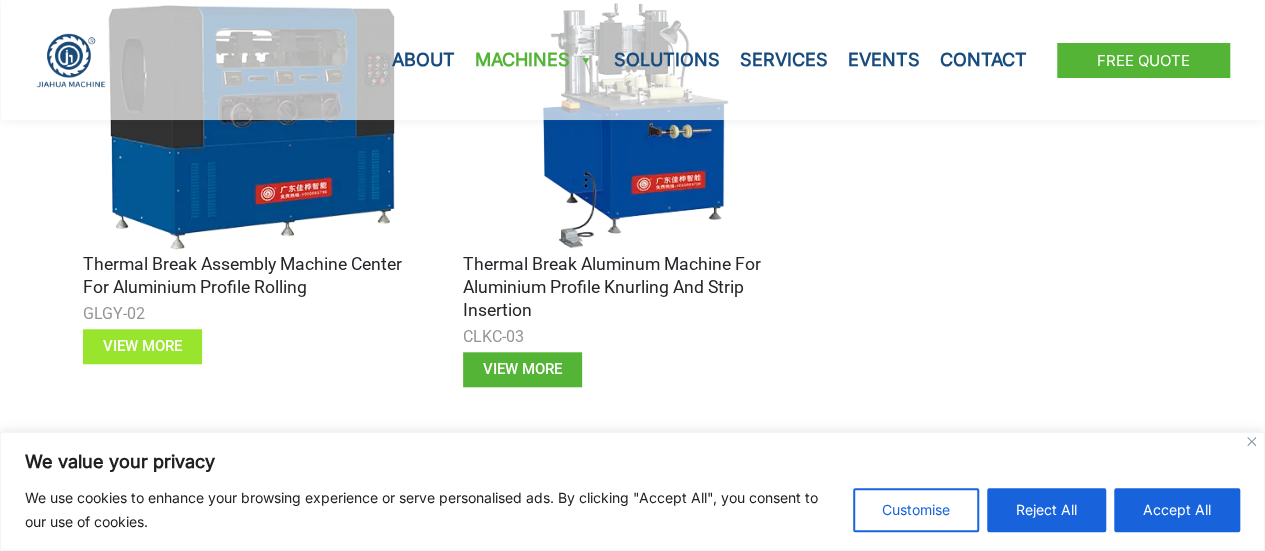 click on "view more" at bounding box center (142, 346) 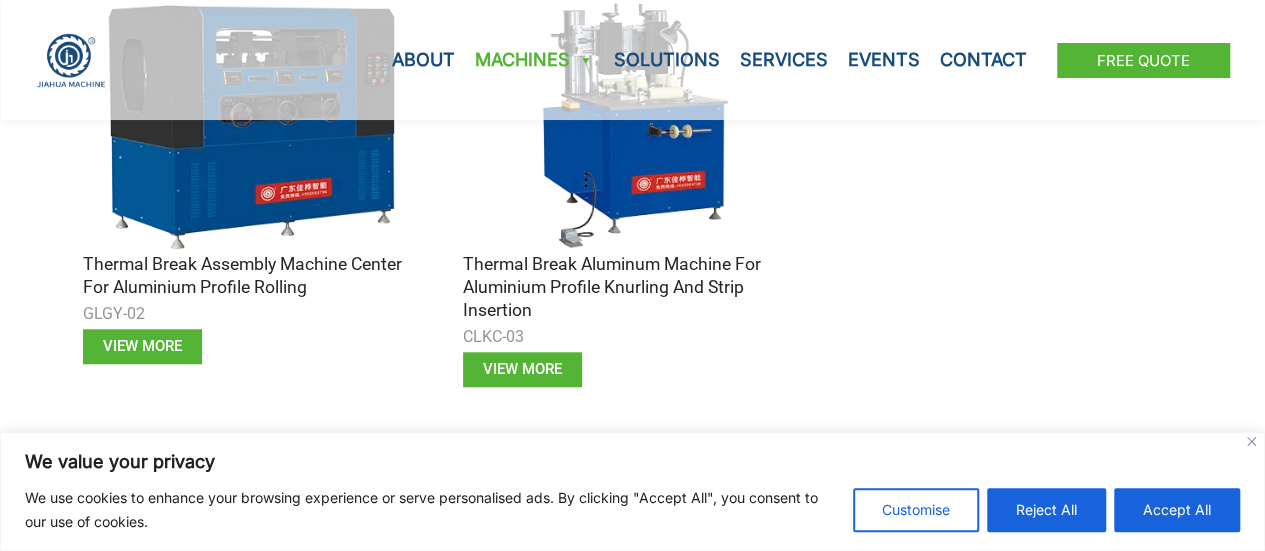 scroll, scrollTop: 274, scrollLeft: 0, axis: vertical 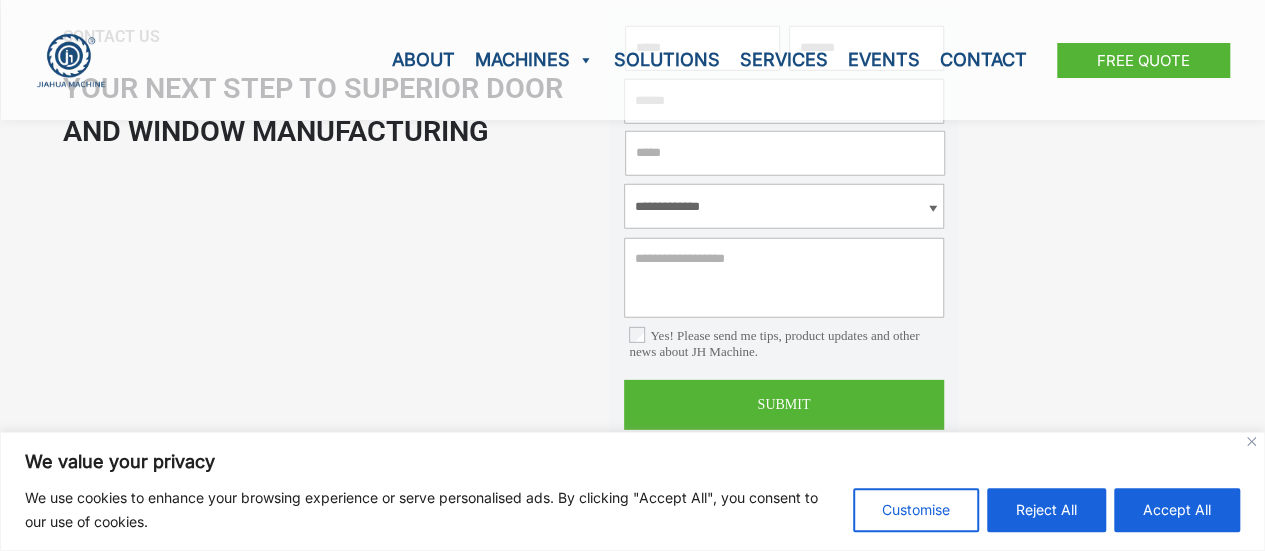 click at bounding box center (933, 211) 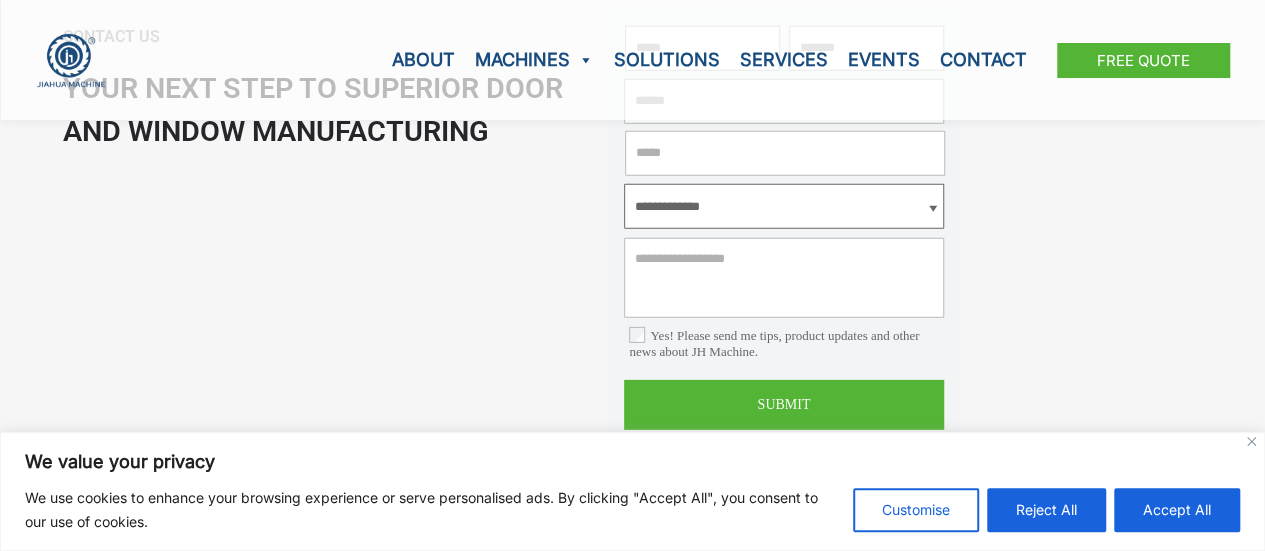 click on "**********" at bounding box center (784, 206) 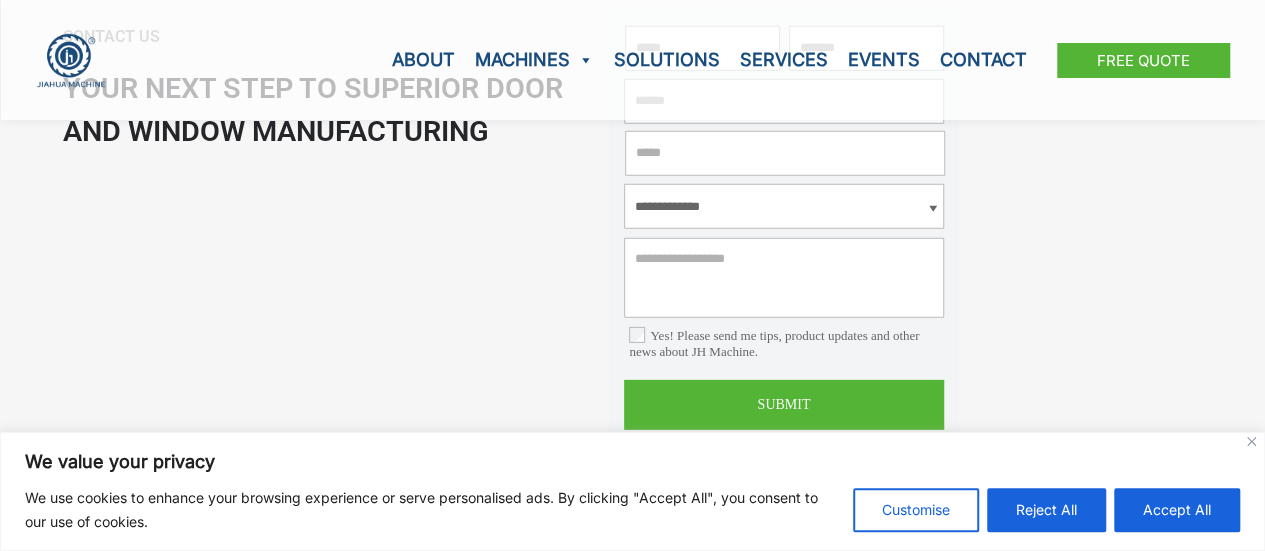 click at bounding box center [933, 211] 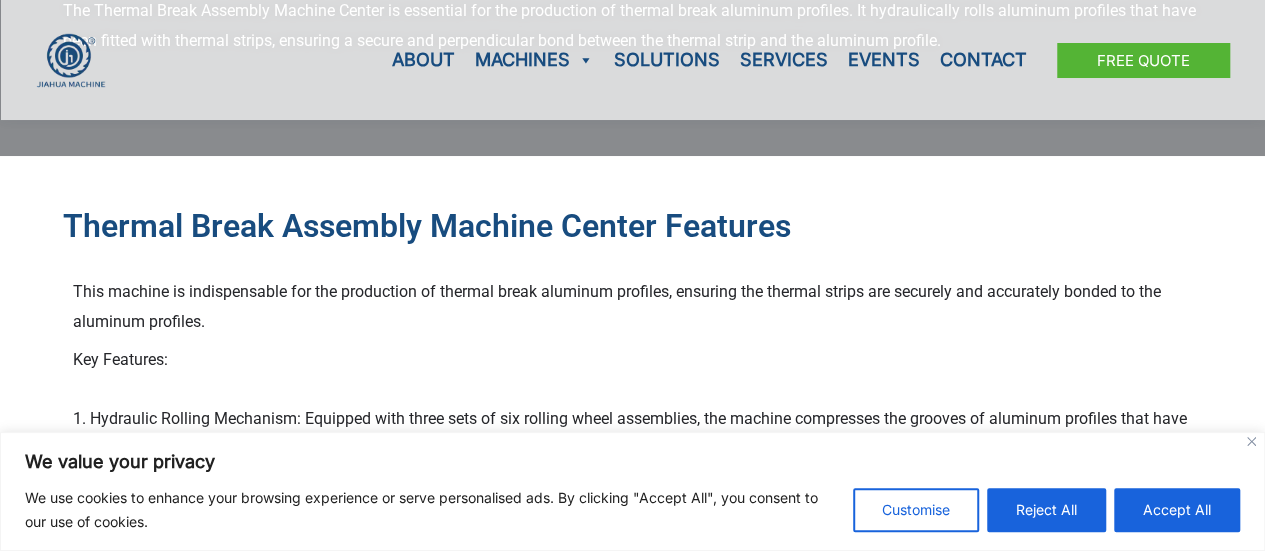 scroll, scrollTop: 0, scrollLeft: 0, axis: both 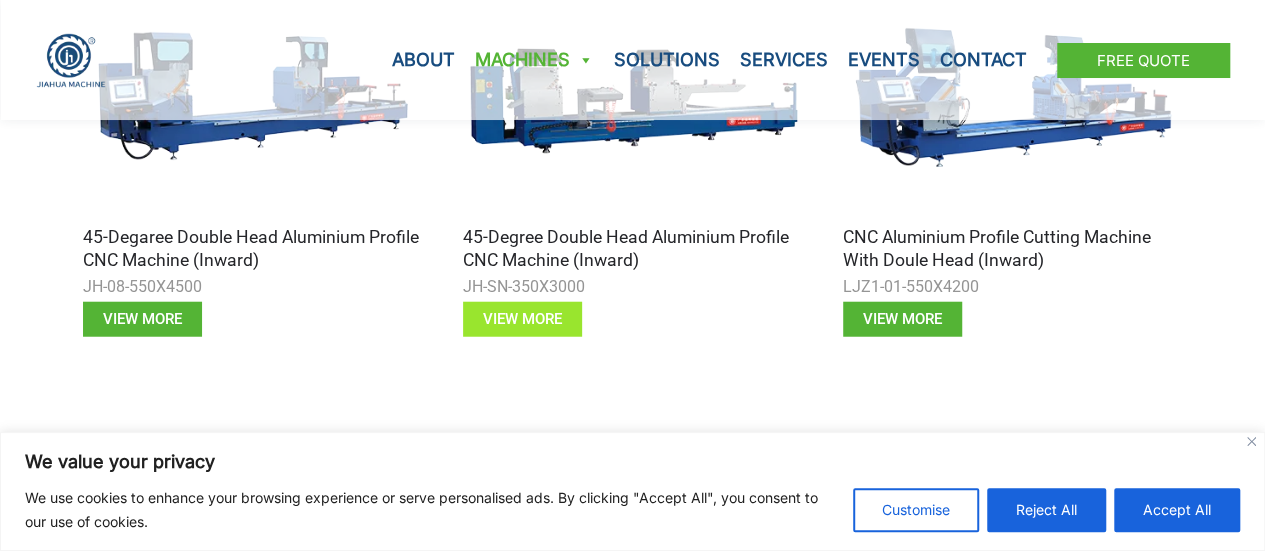 click on "View more" at bounding box center [522, 319] 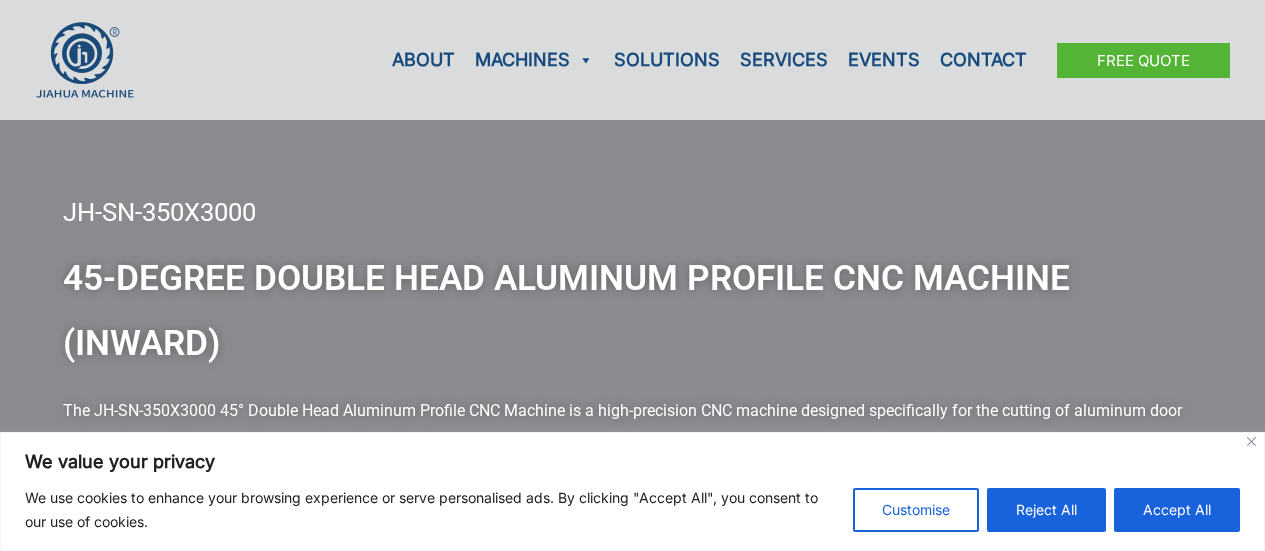scroll, scrollTop: 0, scrollLeft: 0, axis: both 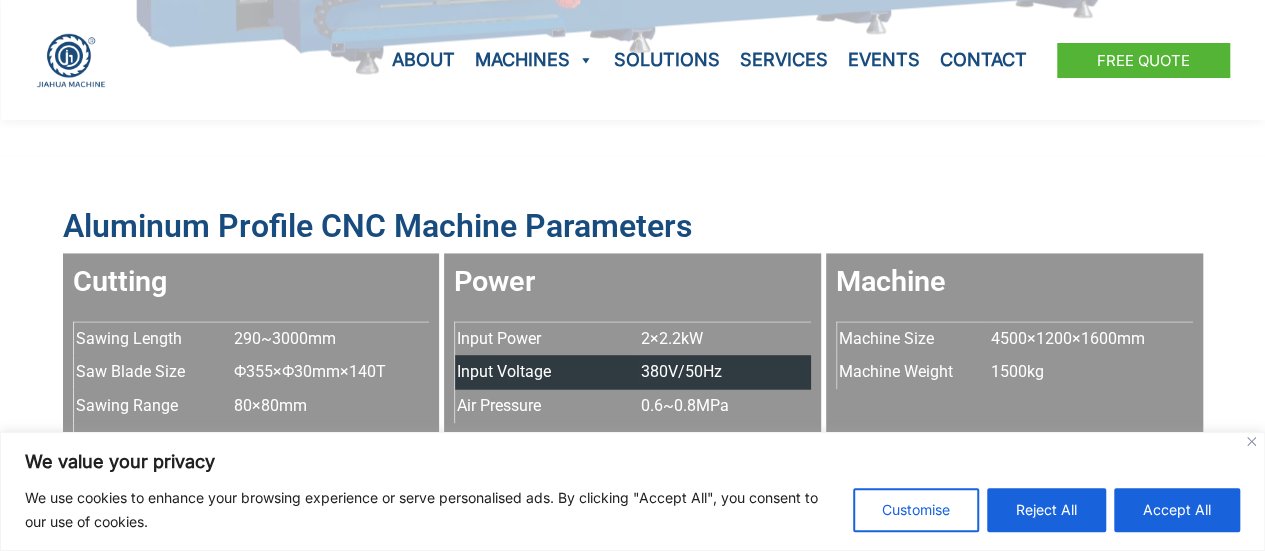 click on "380V/50Hz" at bounding box center [681, 372] 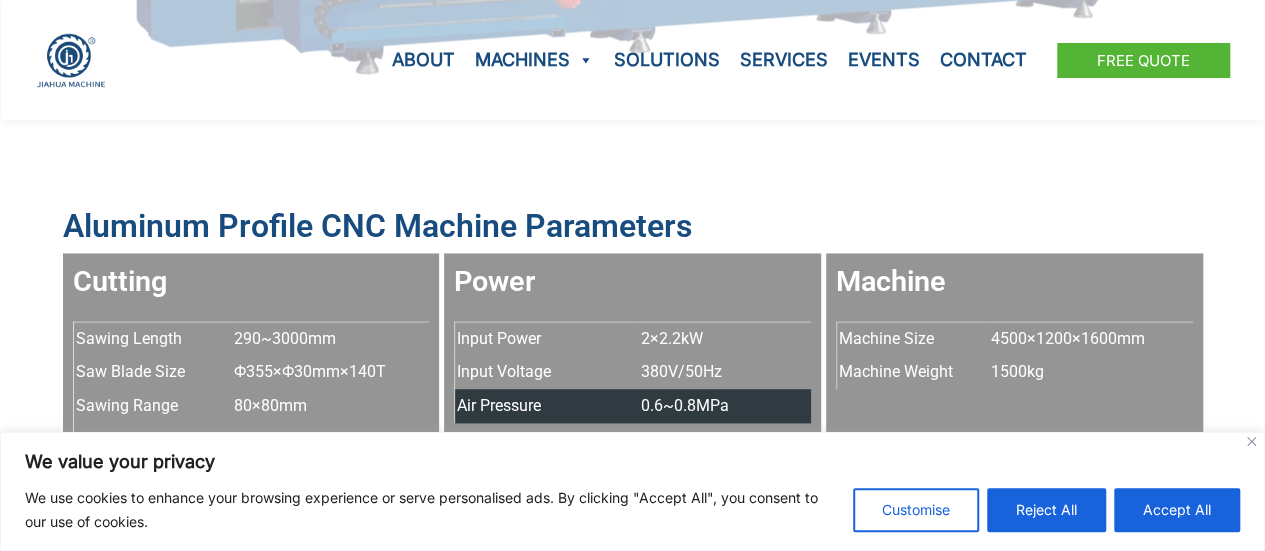 scroll, scrollTop: 1500, scrollLeft: 0, axis: vertical 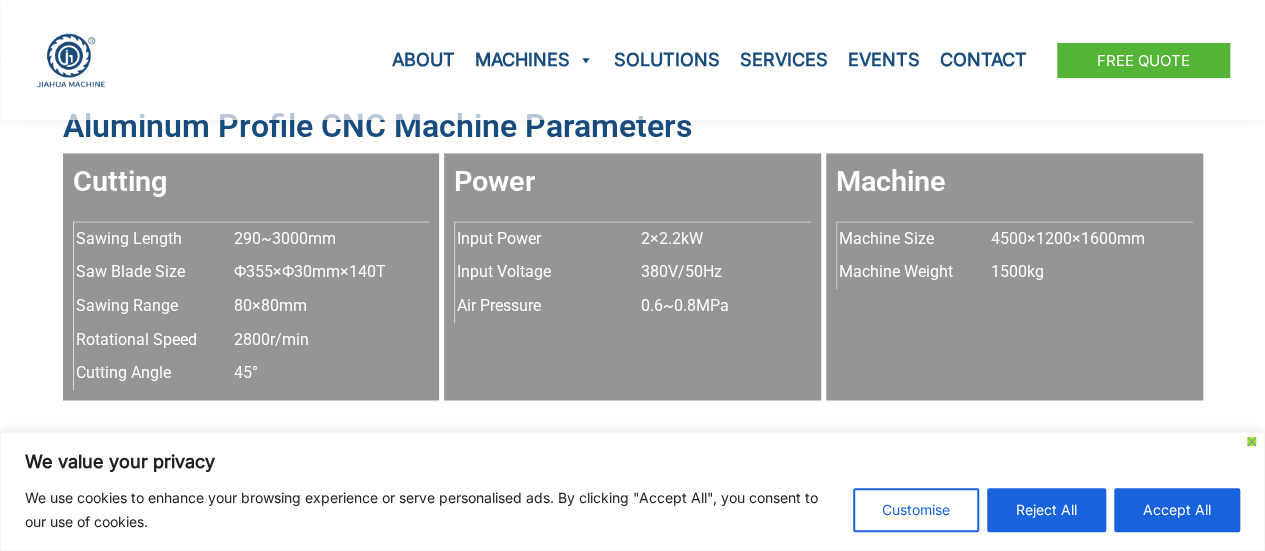 click at bounding box center (1251, 441) 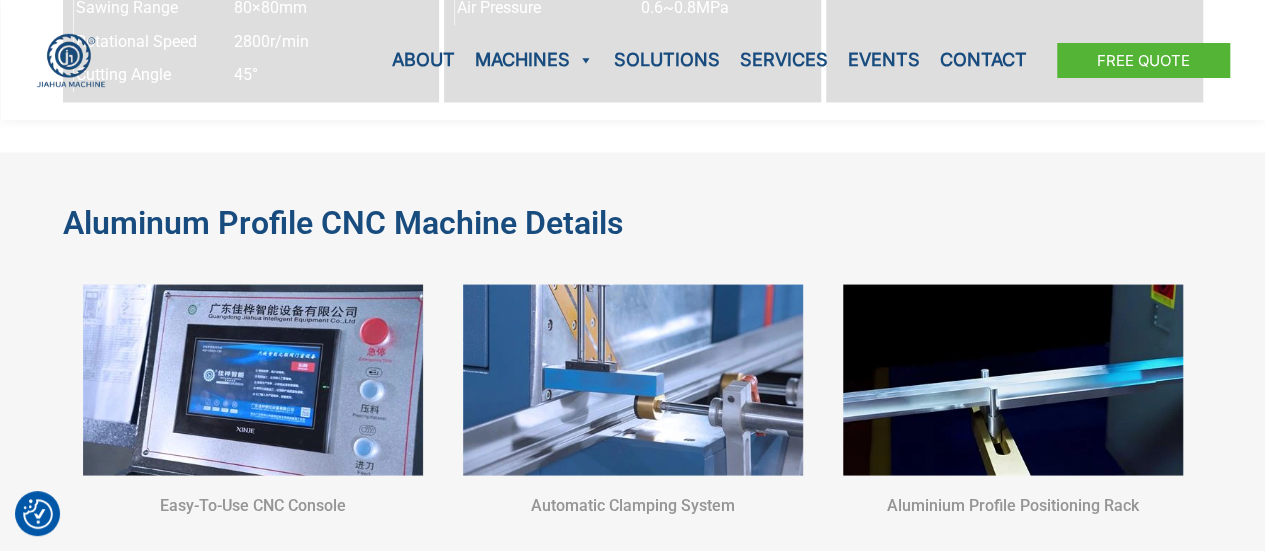 scroll, scrollTop: 1800, scrollLeft: 0, axis: vertical 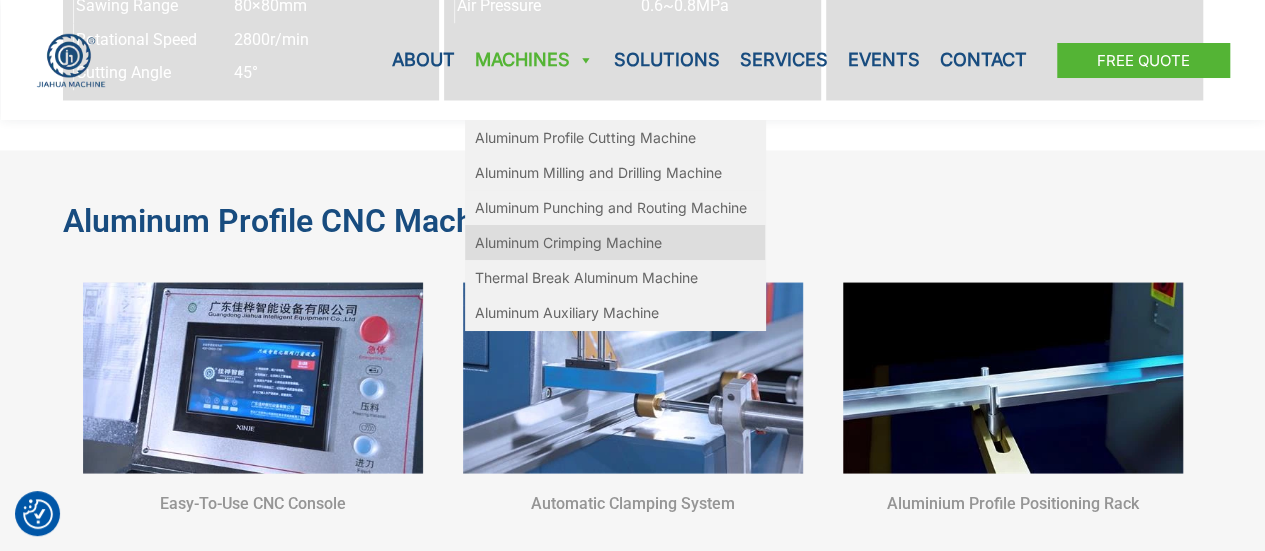 click on "Aluminum Crimping Machine" at bounding box center (615, 242) 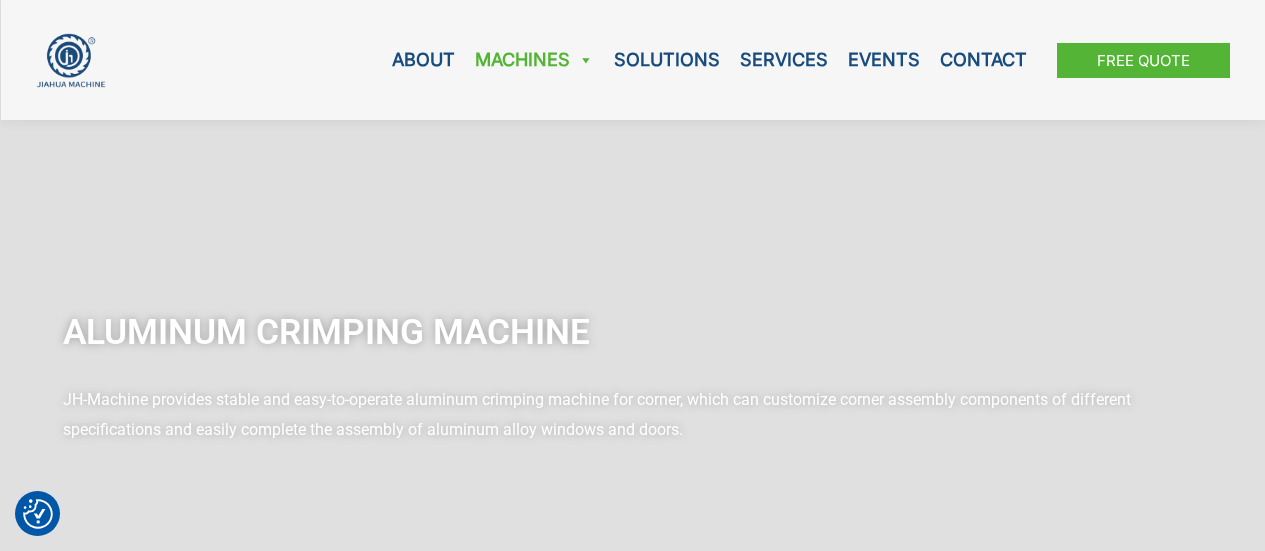 scroll, scrollTop: 100, scrollLeft: 0, axis: vertical 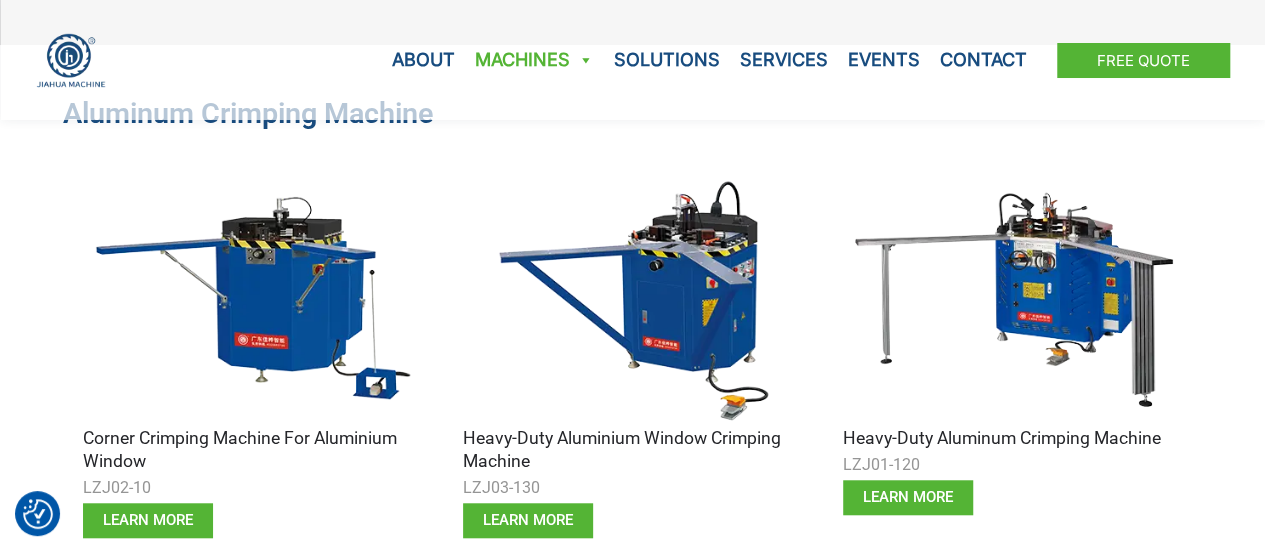 click at bounding box center [253, 299] 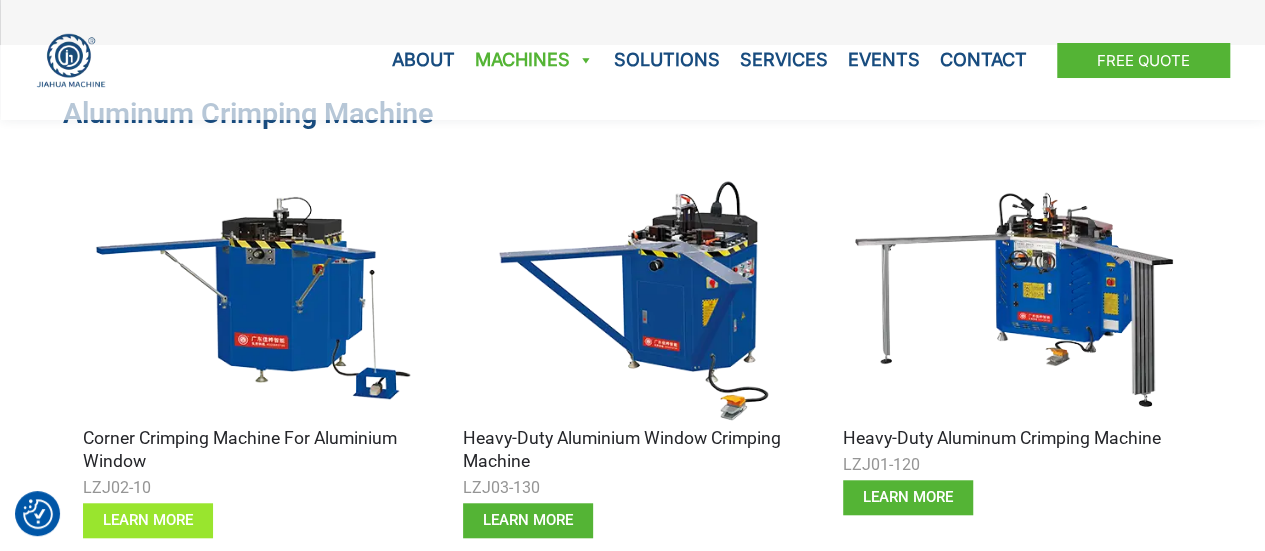 click on "learn more" at bounding box center [148, 520] 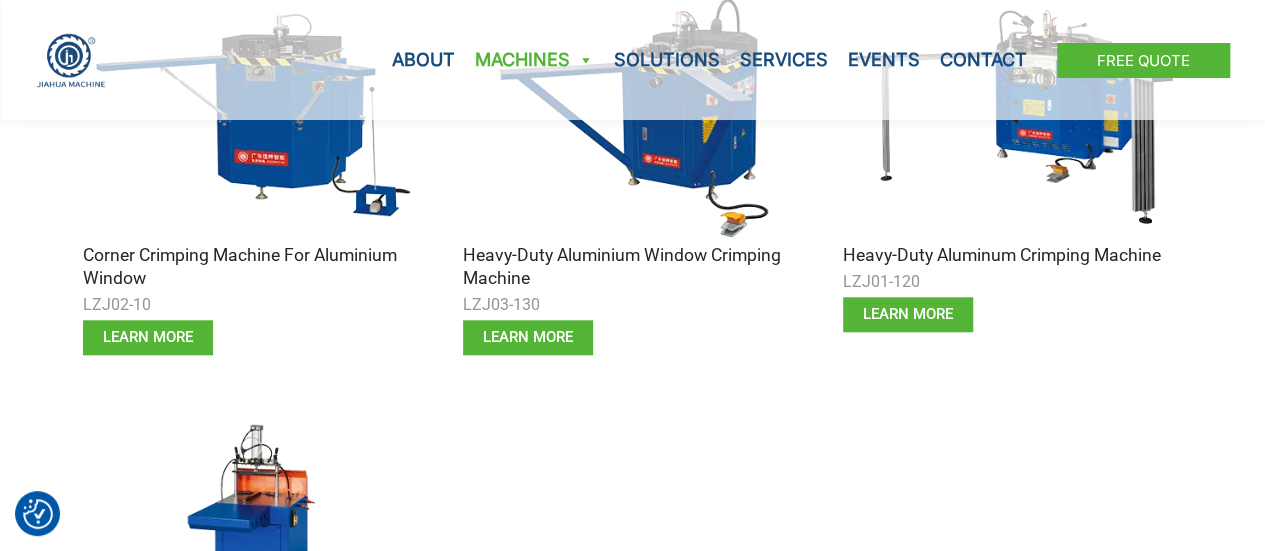 scroll, scrollTop: 800, scrollLeft: 0, axis: vertical 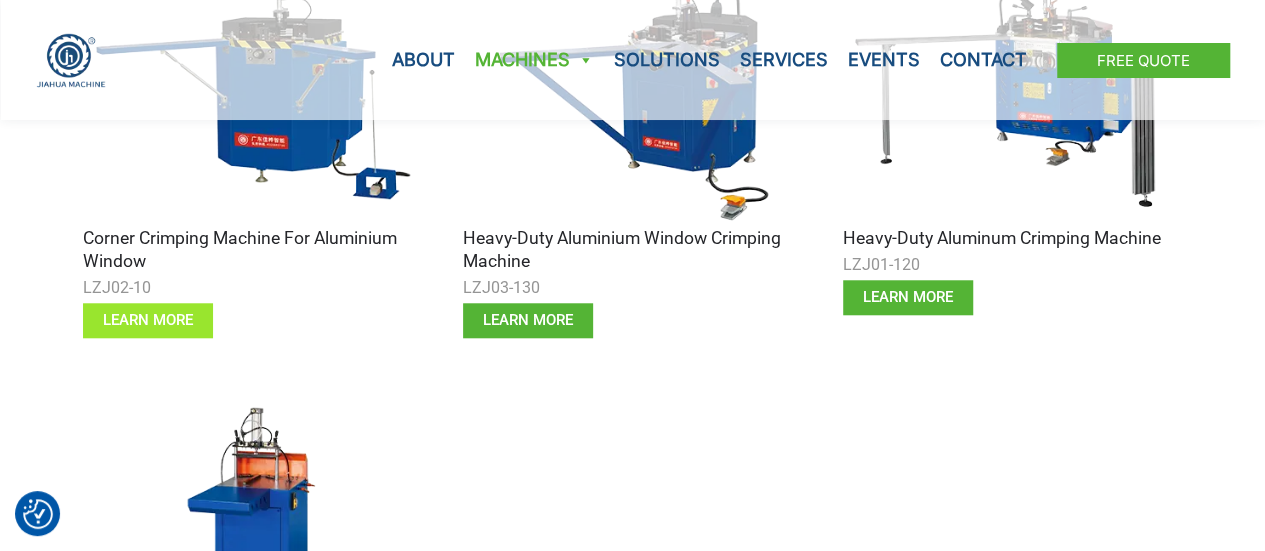 click on "learn more" at bounding box center (148, 320) 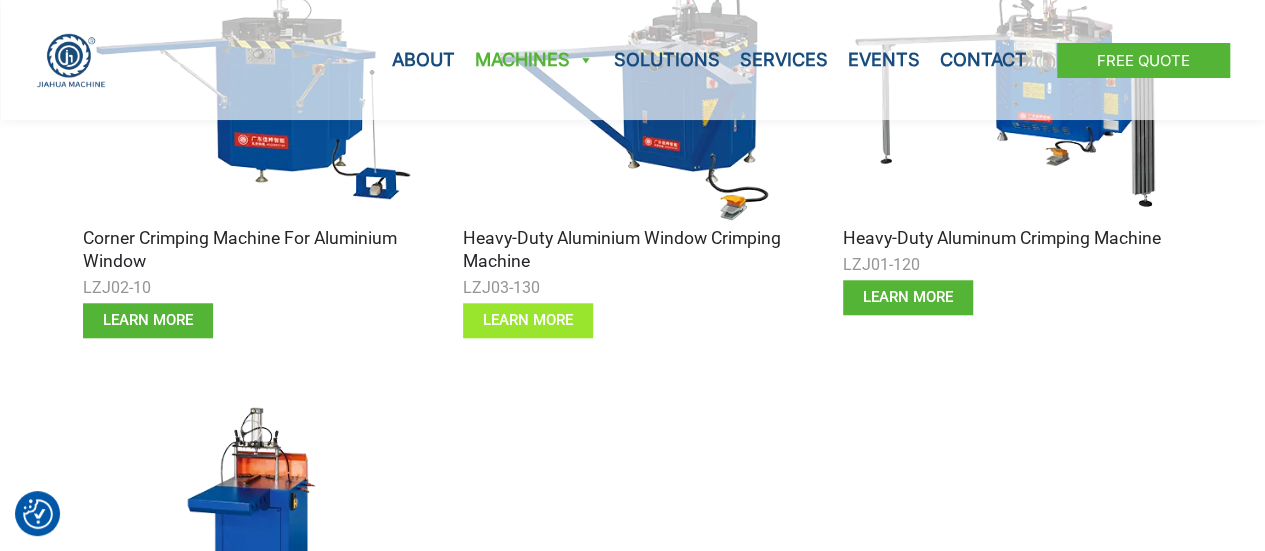 click on "learn more" at bounding box center [528, 320] 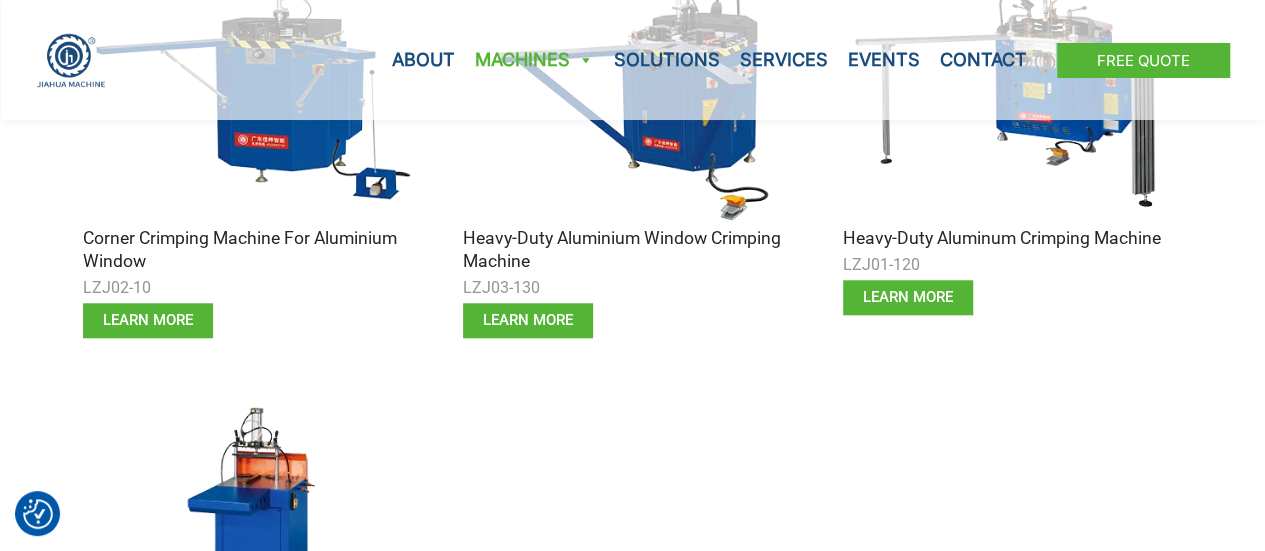 scroll, scrollTop: 400, scrollLeft: 0, axis: vertical 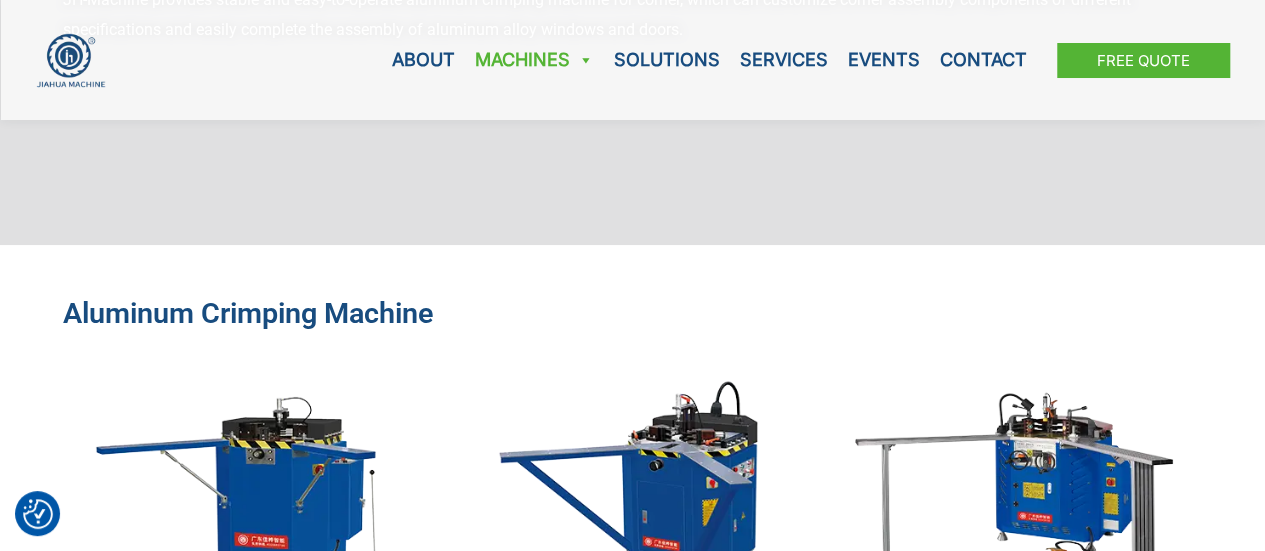 click at bounding box center [1013, 499] 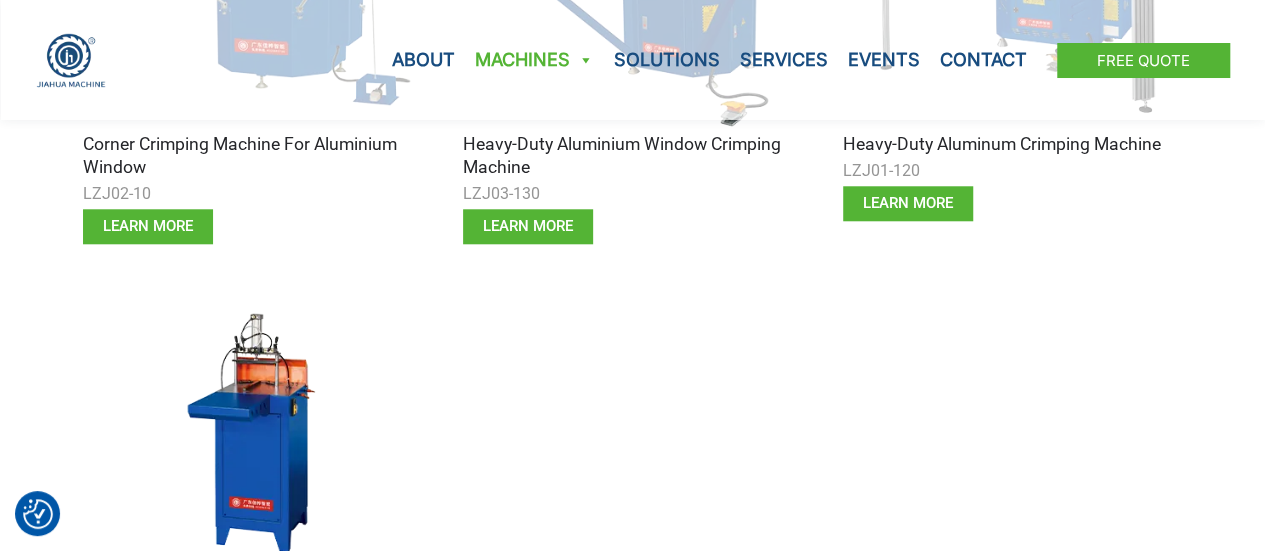scroll, scrollTop: 900, scrollLeft: 0, axis: vertical 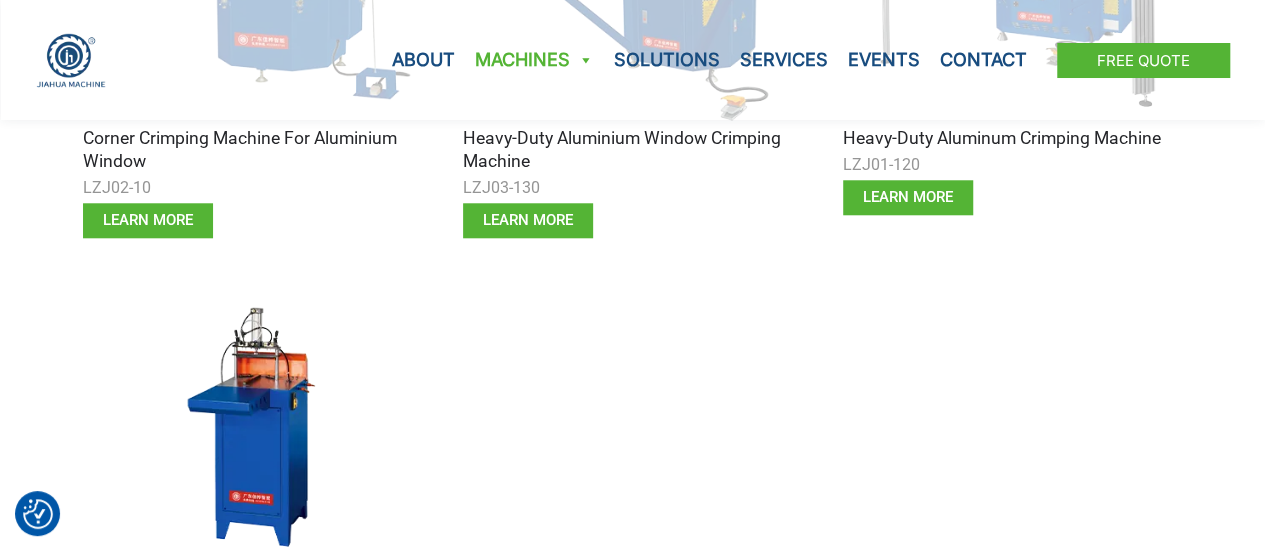 click at bounding box center [253, 425] 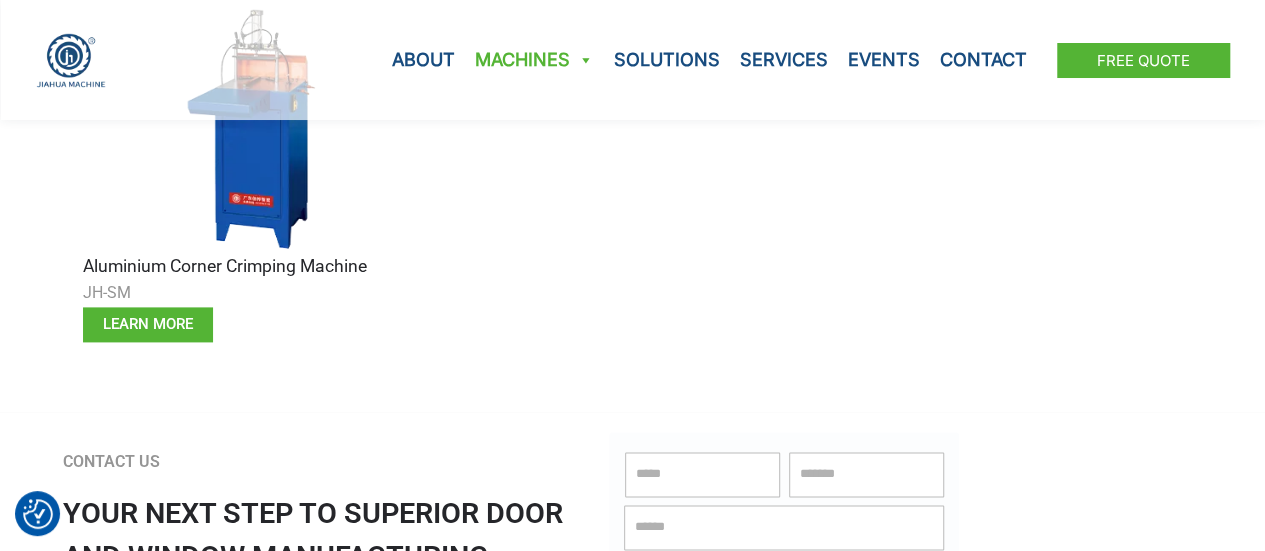 scroll, scrollTop: 1300, scrollLeft: 0, axis: vertical 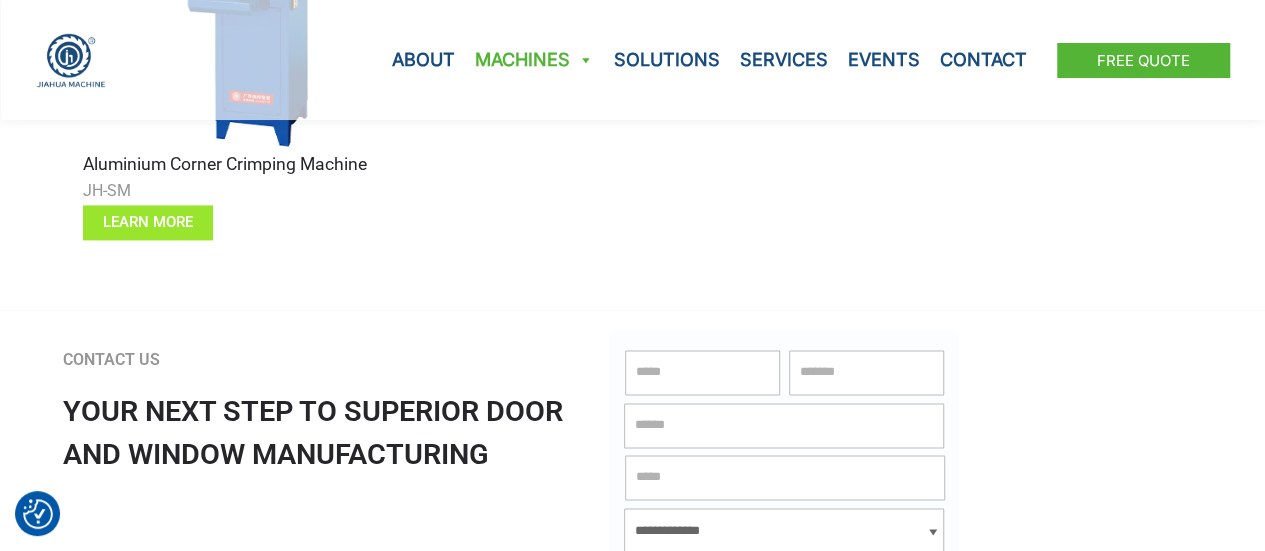 click on "learn more" at bounding box center [148, 222] 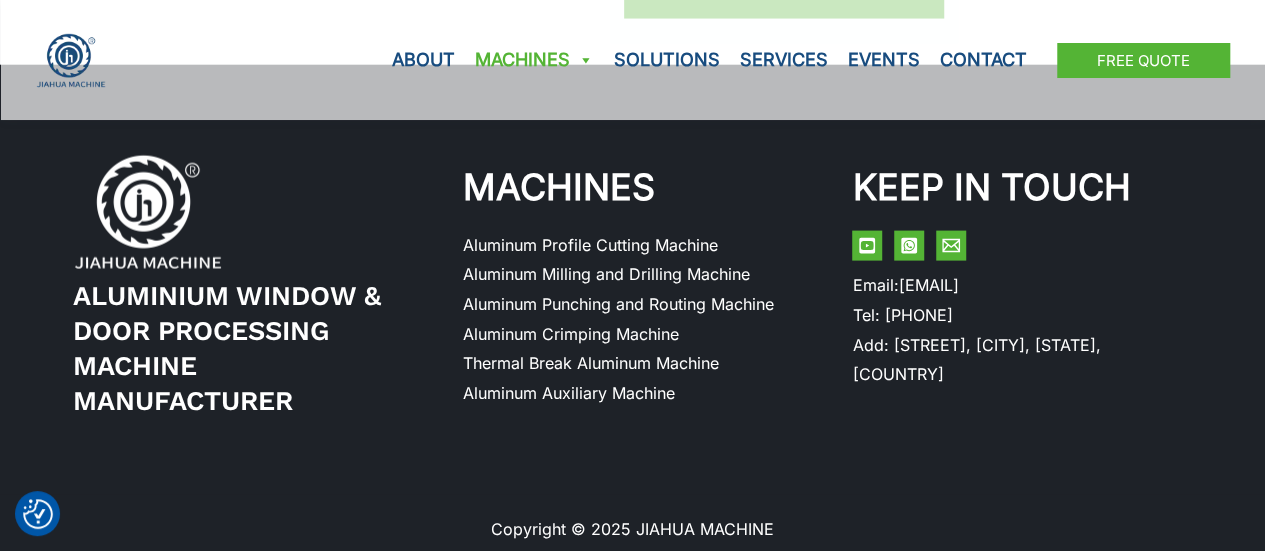 scroll, scrollTop: 2054, scrollLeft: 0, axis: vertical 